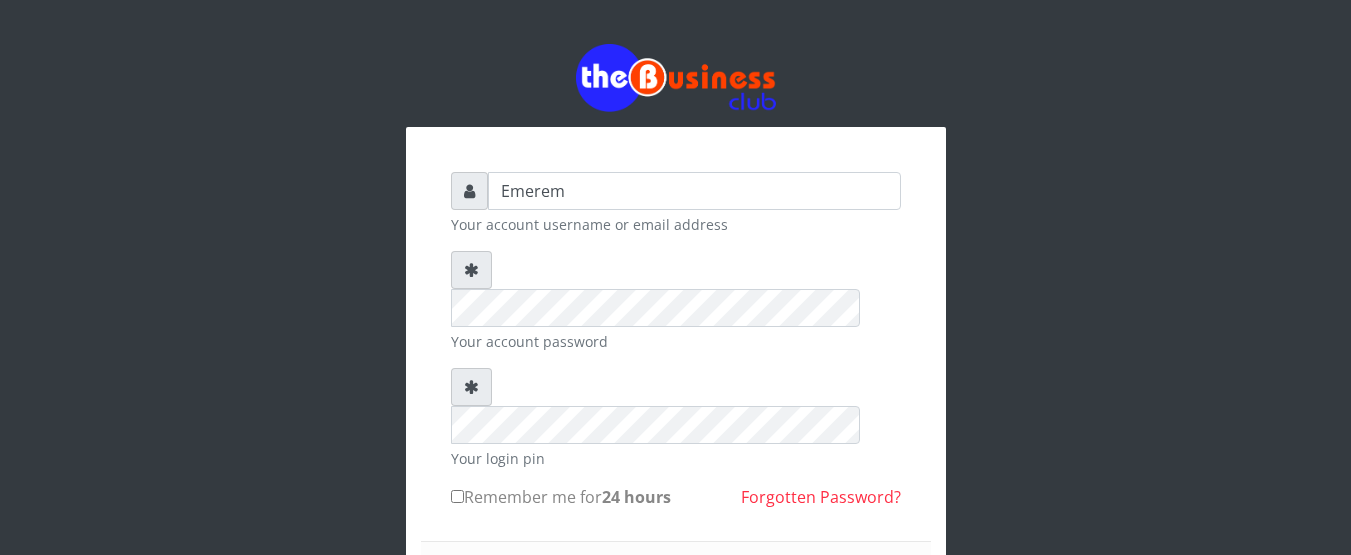 scroll, scrollTop: 0, scrollLeft: 0, axis: both 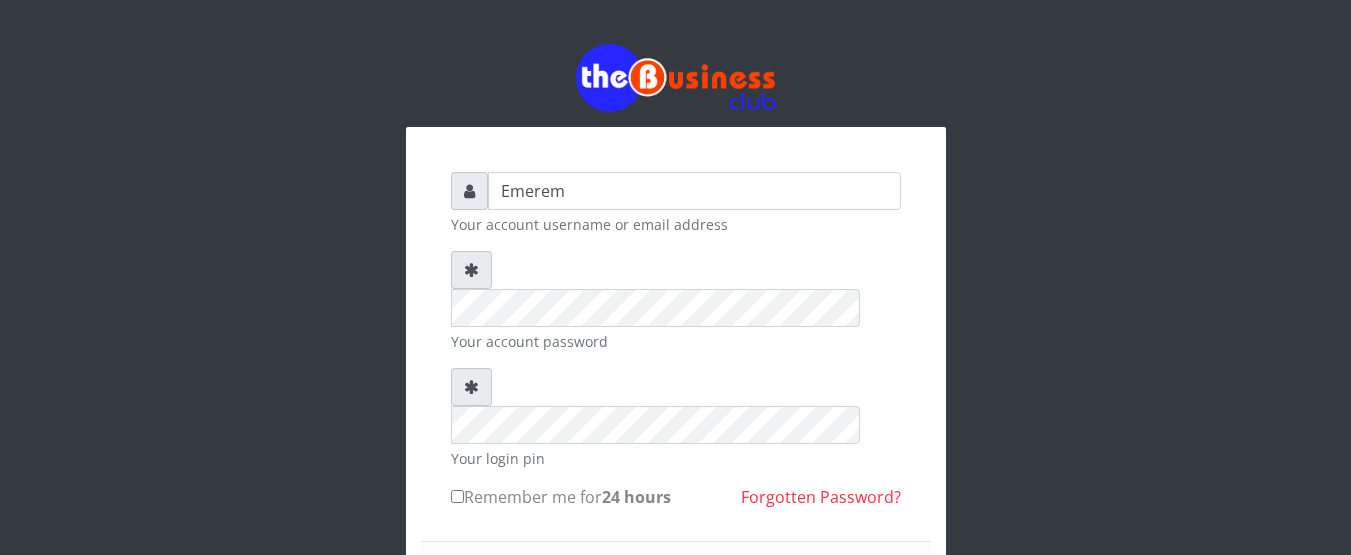 click on "Cannot log in at this time! Invalid authorization." at bounding box center [676, 597] 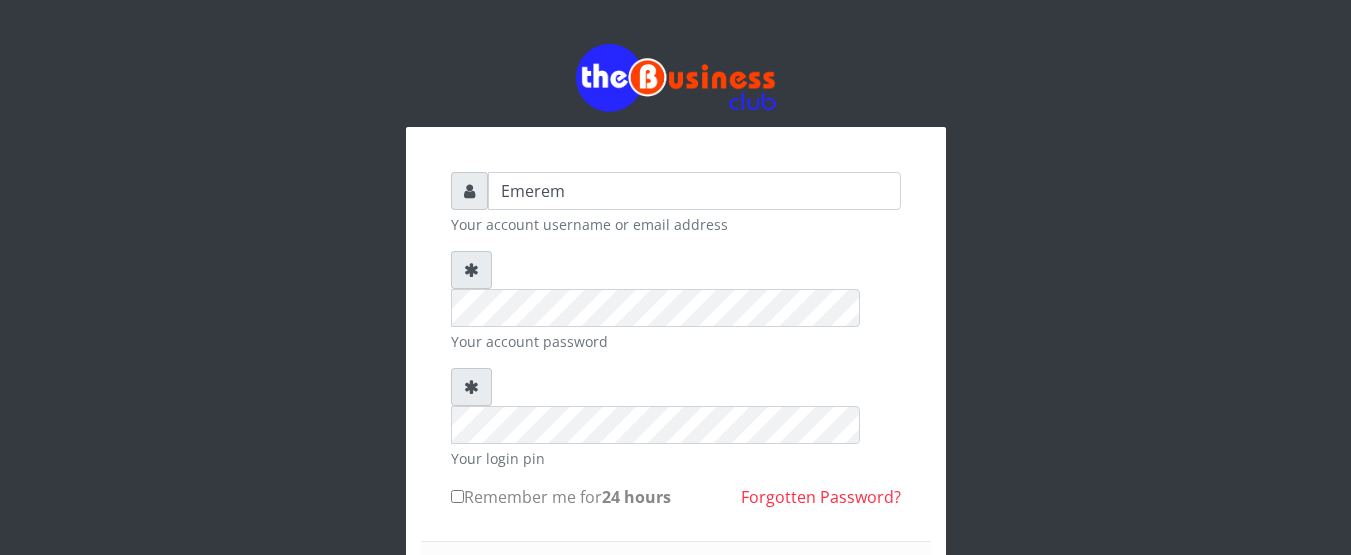 drag, startPoint x: 733, startPoint y: 318, endPoint x: 804, endPoint y: 322, distance: 71.11259 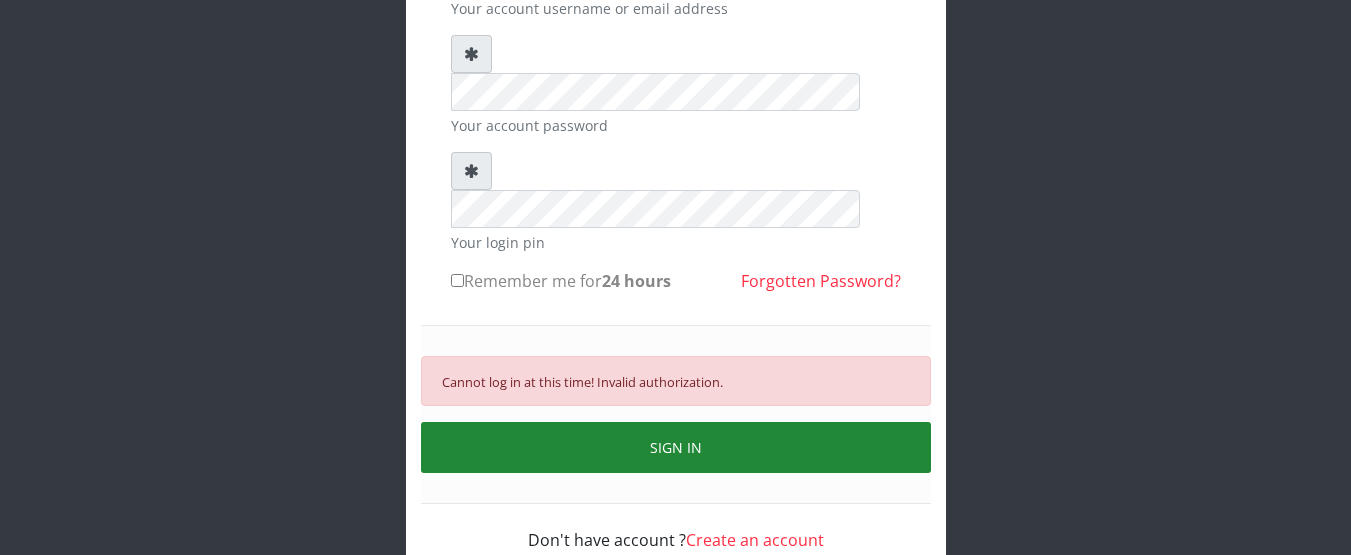 type 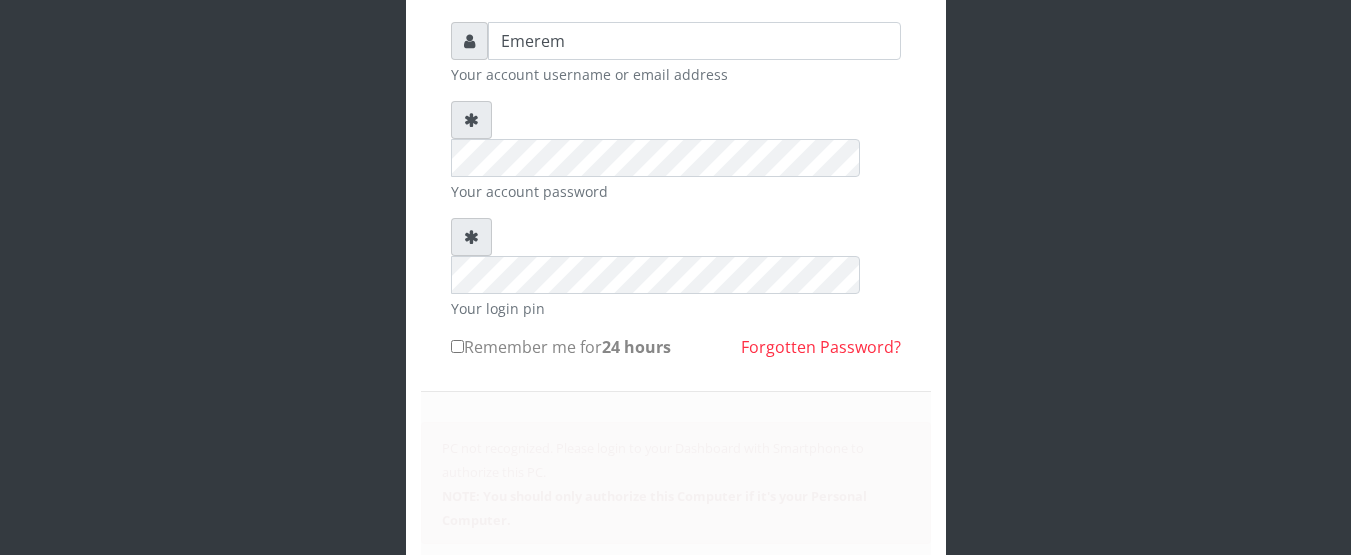 scroll, scrollTop: 216, scrollLeft: 0, axis: vertical 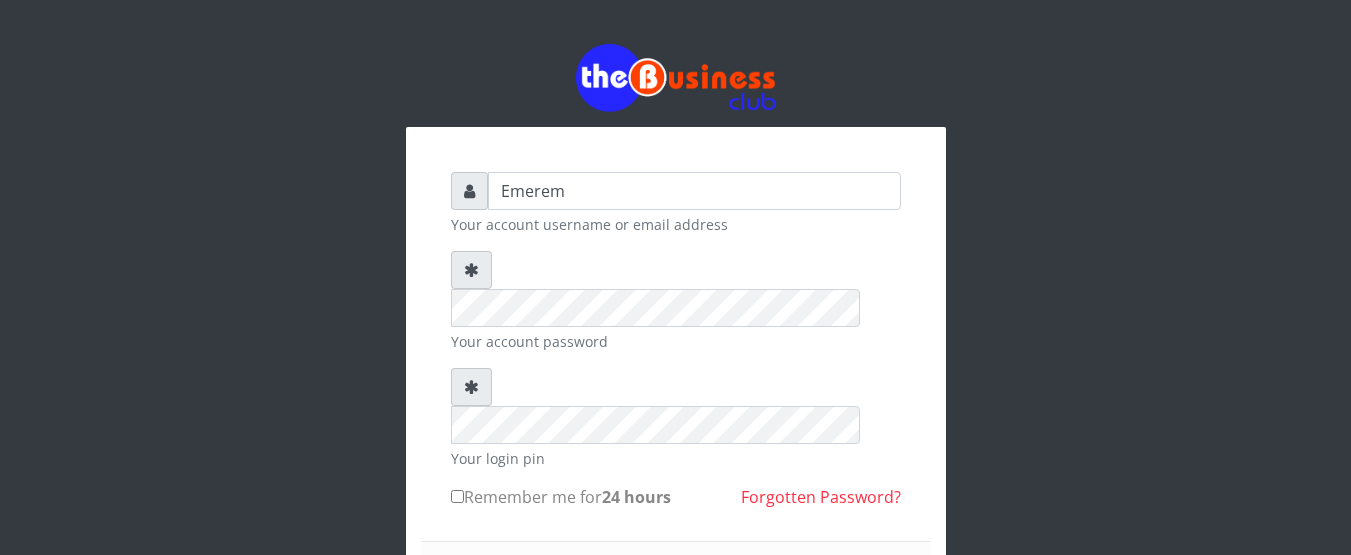 type 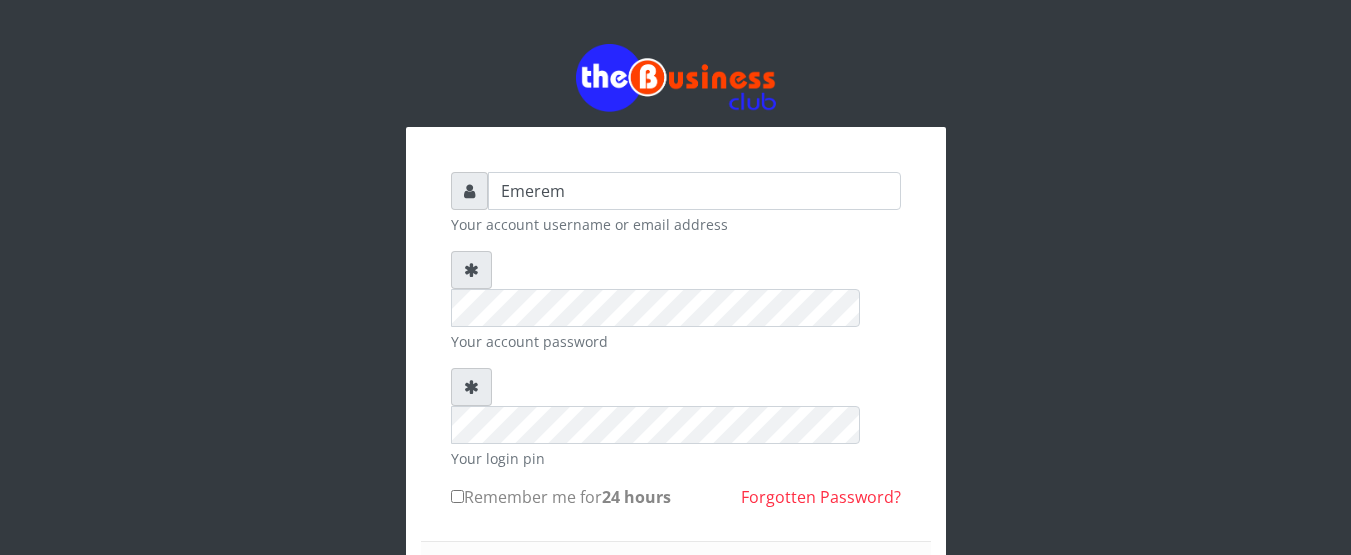 scroll, scrollTop: 288, scrollLeft: 0, axis: vertical 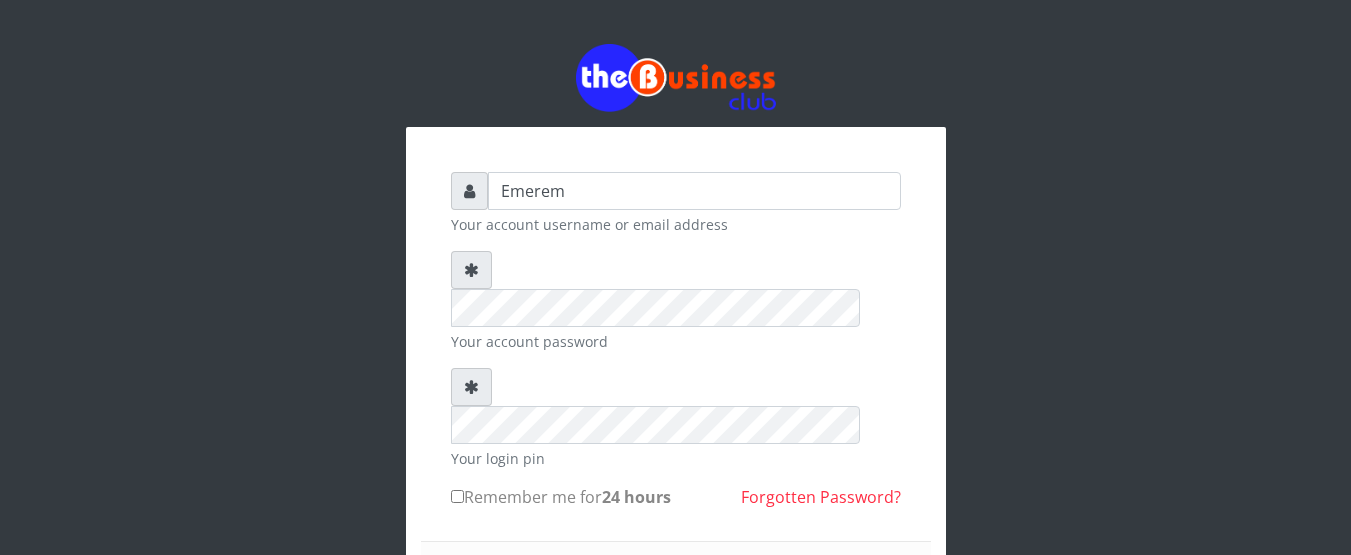click on "Sign in" at bounding box center (676, 597) 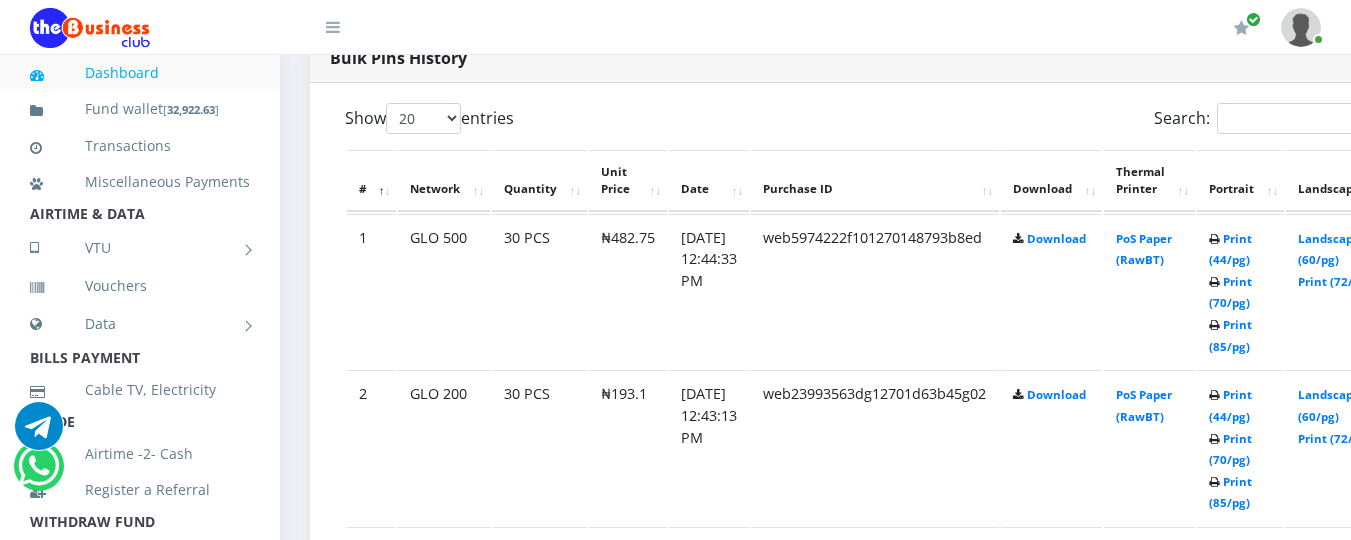 scroll, scrollTop: 1080, scrollLeft: 0, axis: vertical 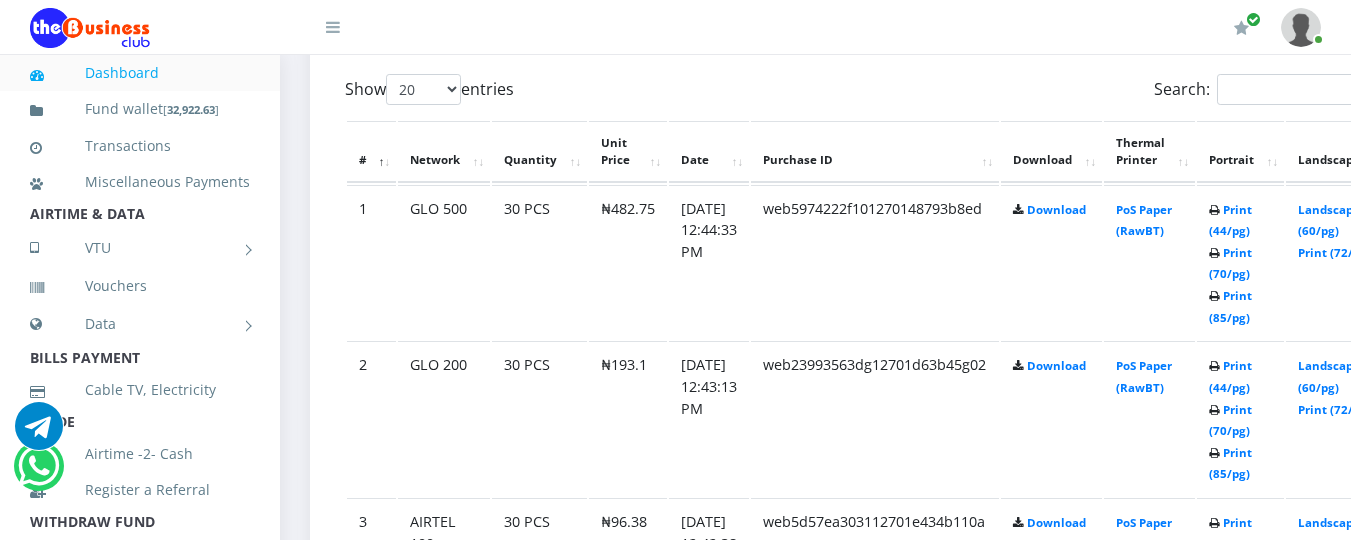 click on "₦193.1" at bounding box center (628, 418) 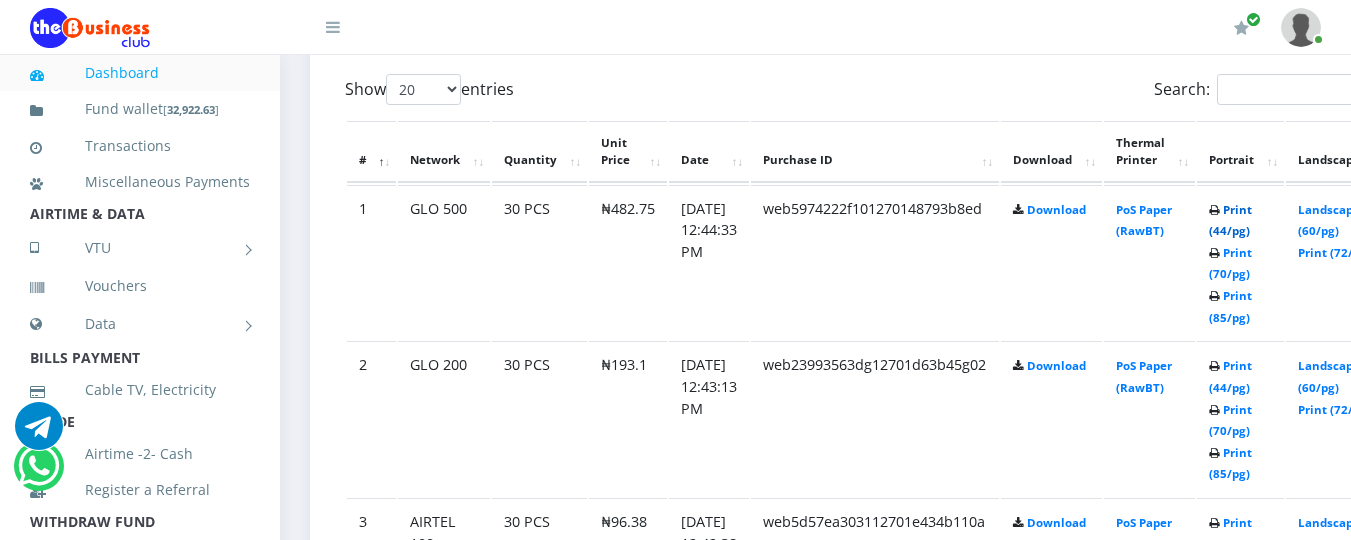 click on "Print (44/pg)" at bounding box center (1230, 220) 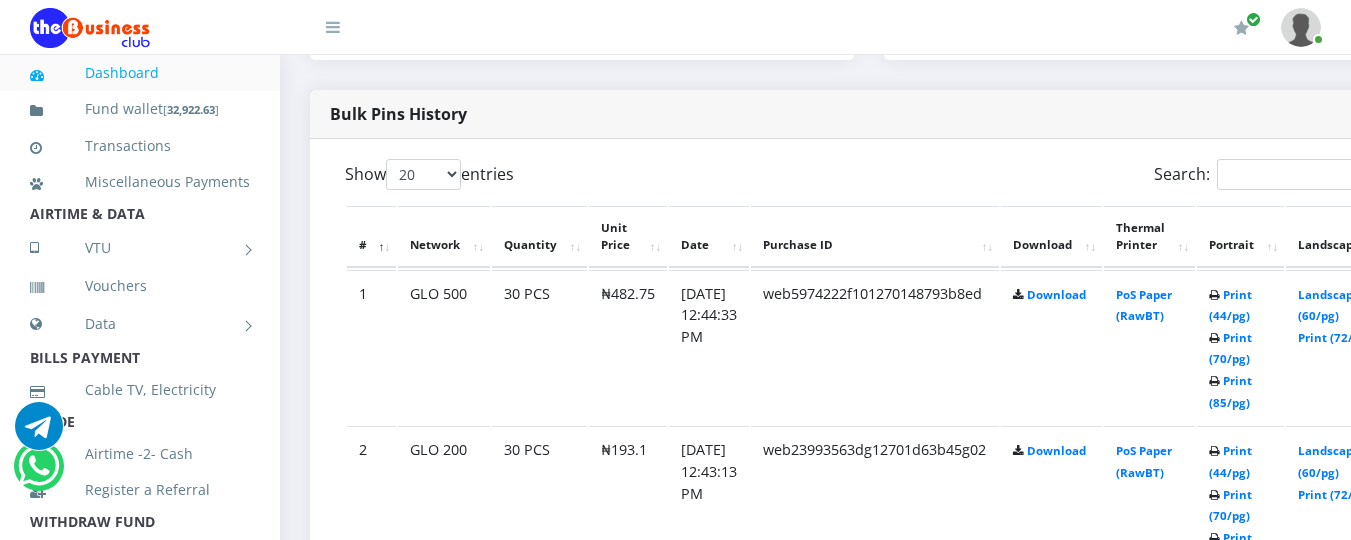 scroll, scrollTop: 0, scrollLeft: 0, axis: both 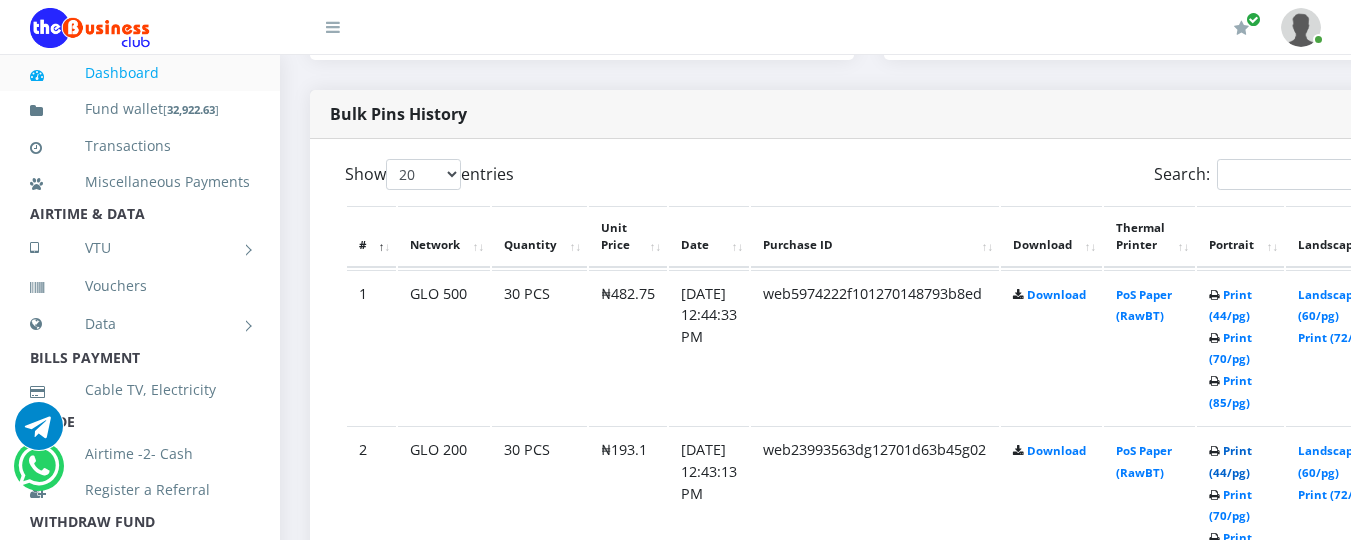 click on "Print (44/pg)" at bounding box center [1230, 461] 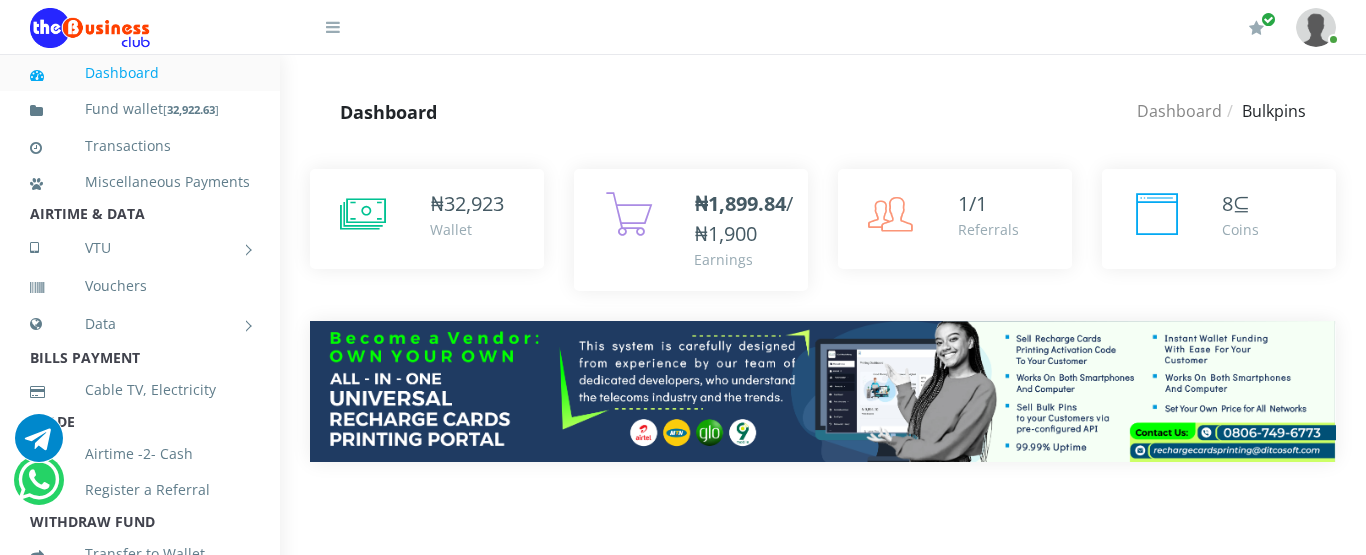 scroll, scrollTop: 0, scrollLeft: 0, axis: both 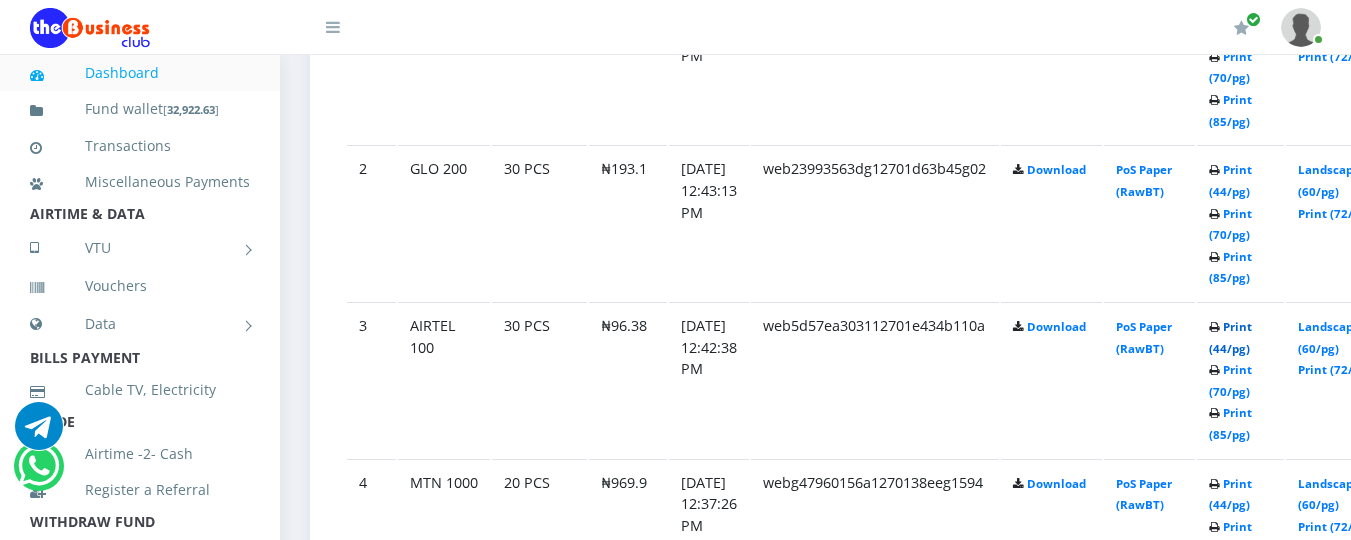 click on "Print (44/pg)" at bounding box center (1230, 337) 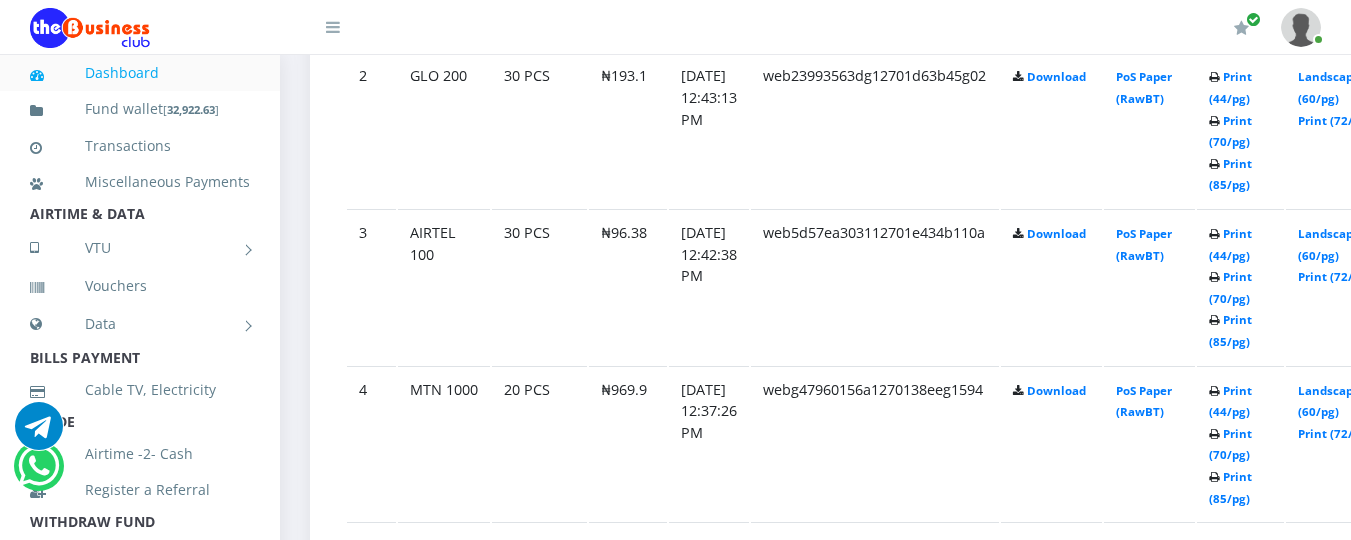 scroll, scrollTop: 1409, scrollLeft: 0, axis: vertical 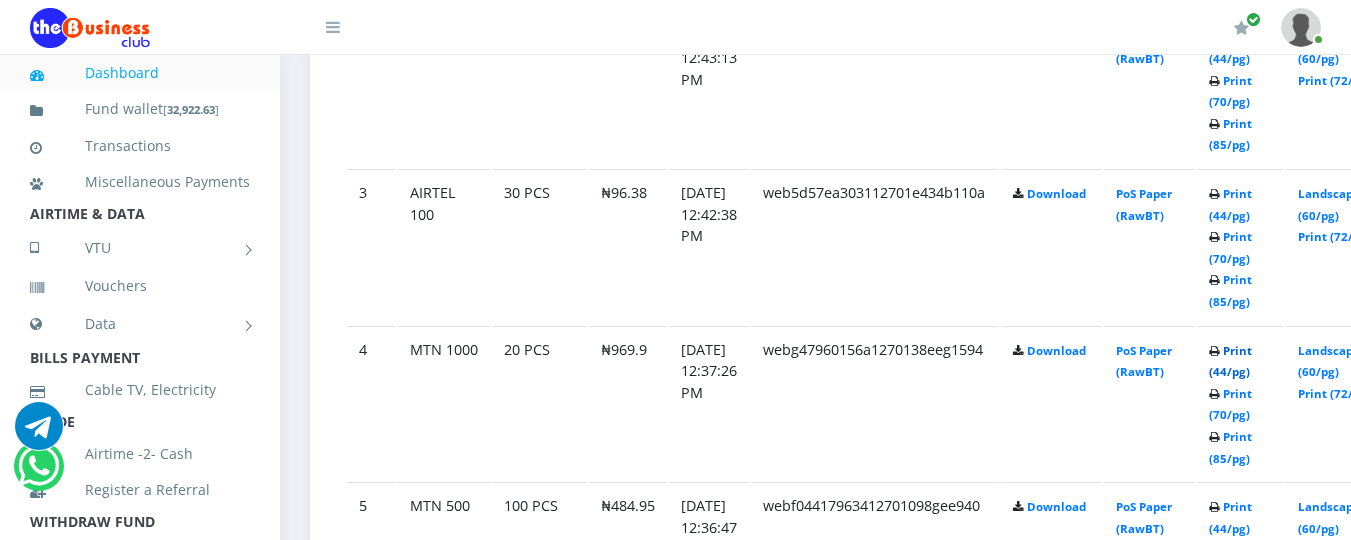 click on "Print (44/pg)" at bounding box center (1230, 361) 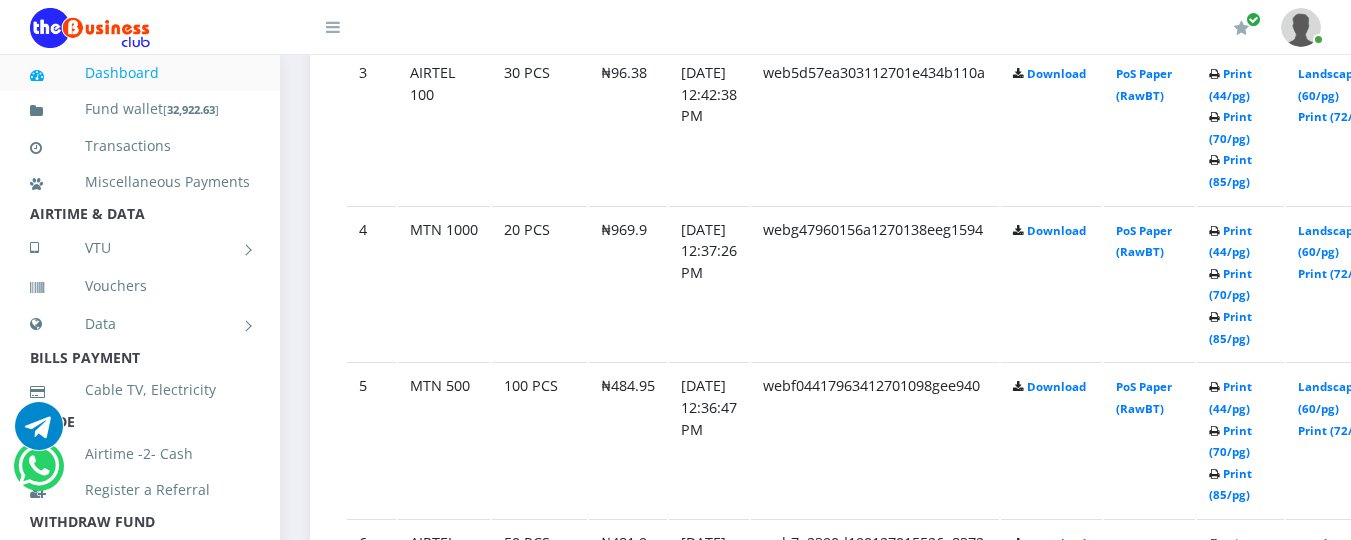 scroll, scrollTop: 1569, scrollLeft: 0, axis: vertical 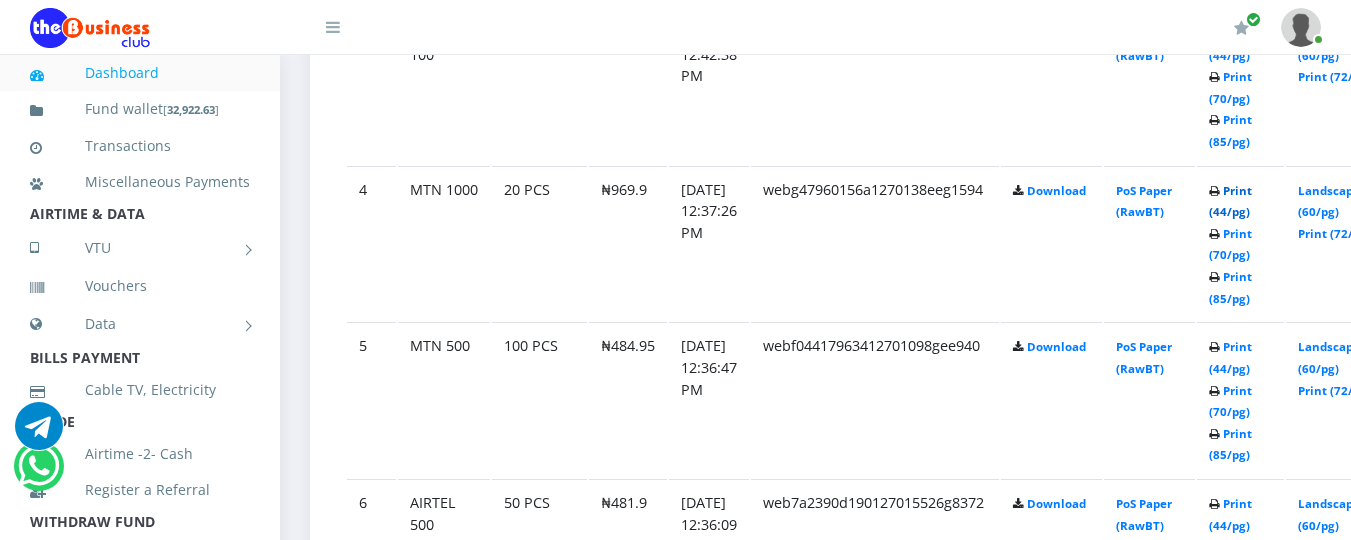 click on "Print (44/pg)" at bounding box center [1230, 201] 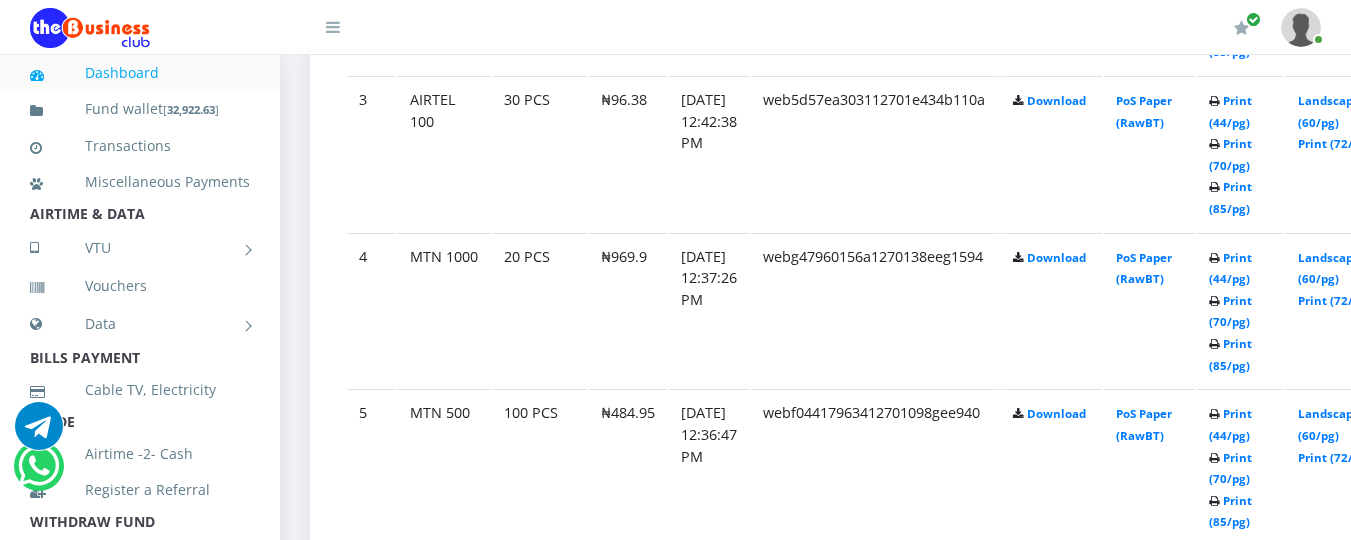 scroll, scrollTop: 0, scrollLeft: 0, axis: both 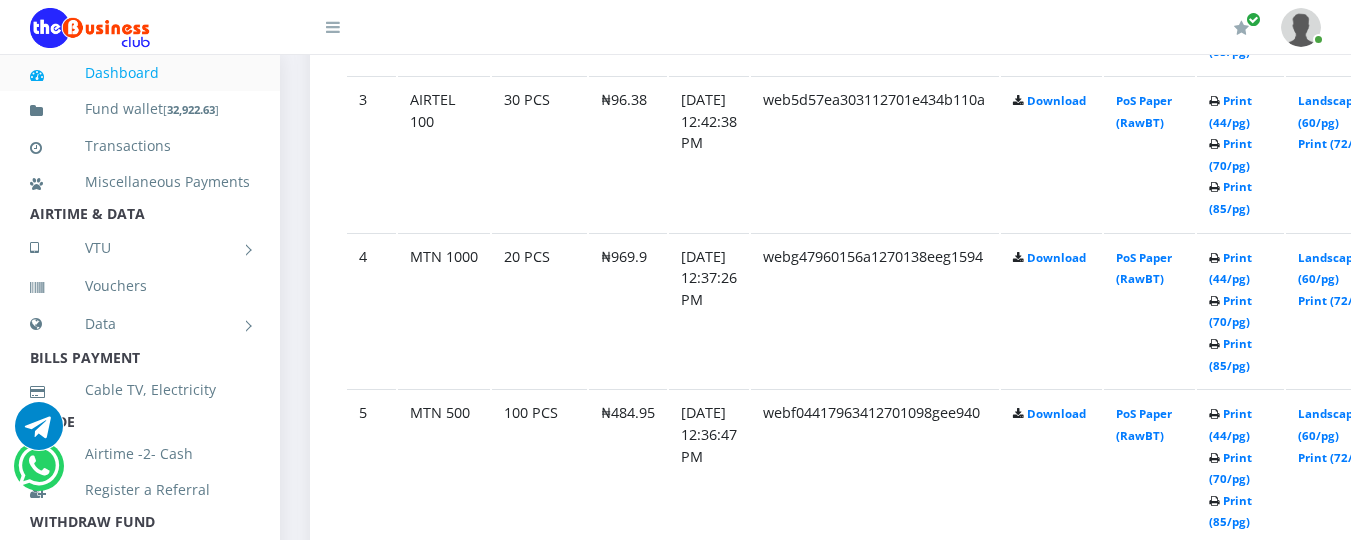 click on "4" at bounding box center (371, -4) 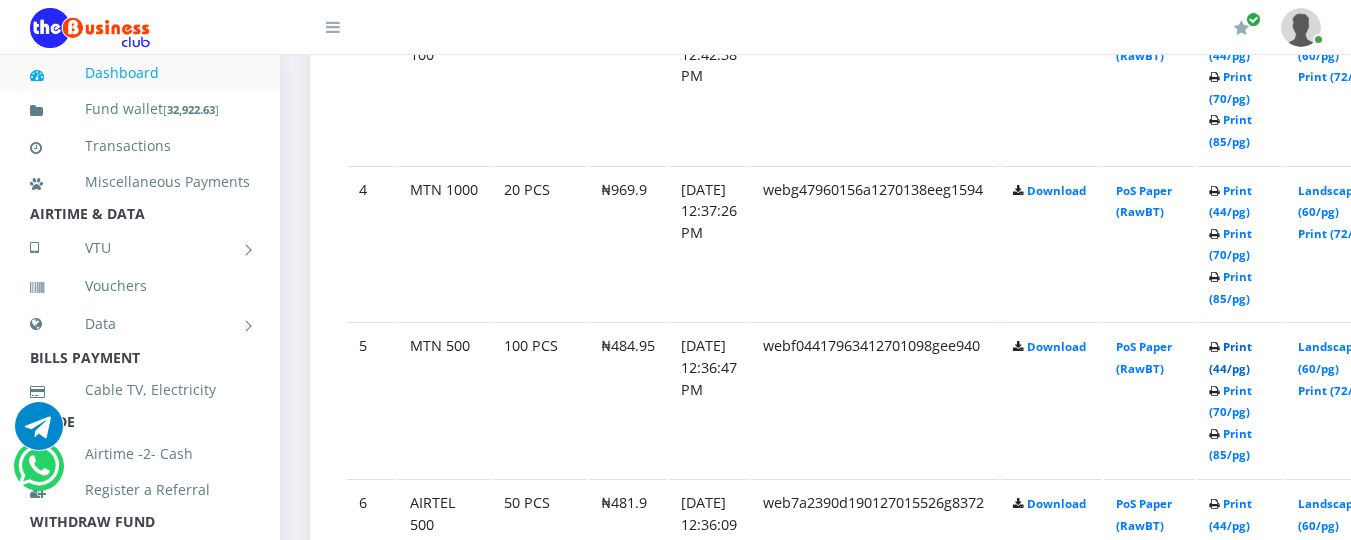 click on "Print (44/pg)" at bounding box center [1230, 357] 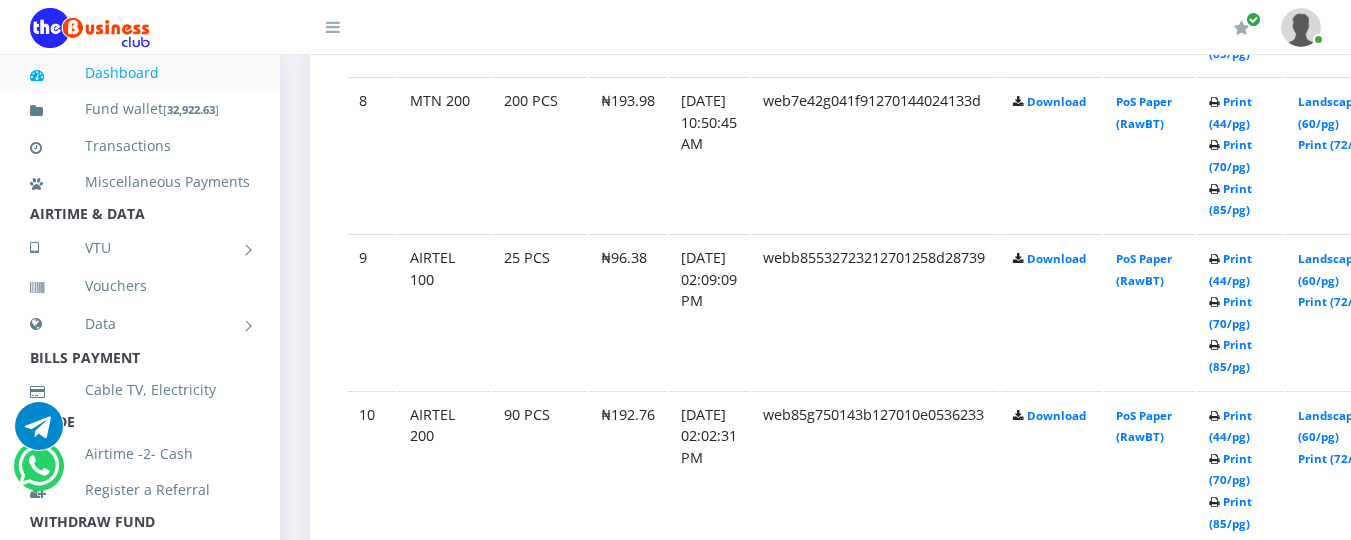 scroll, scrollTop: 2289, scrollLeft: 0, axis: vertical 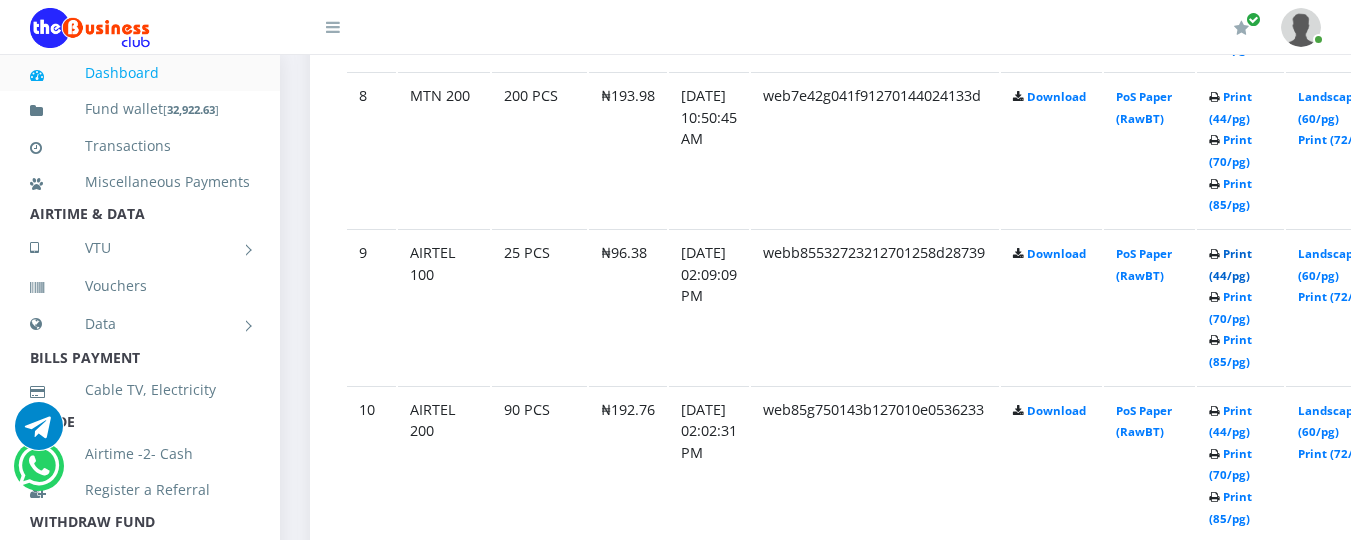 click on "Print (44/pg)" at bounding box center [1230, 264] 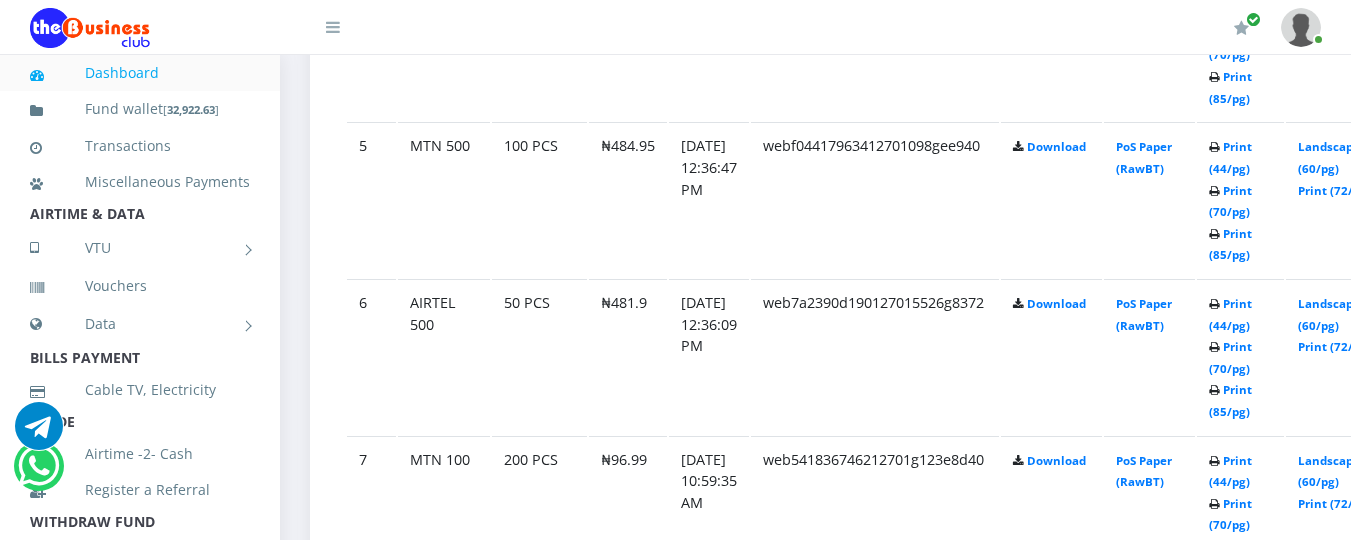 scroll, scrollTop: 1729, scrollLeft: 0, axis: vertical 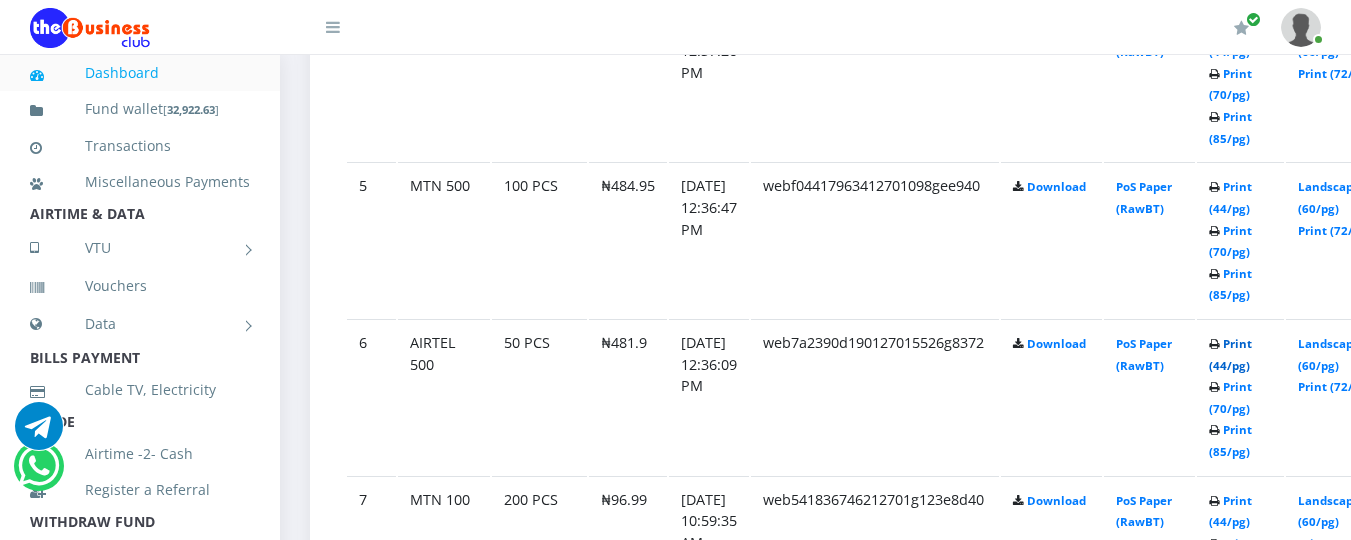 click on "Print (44/pg)" at bounding box center (1230, 354) 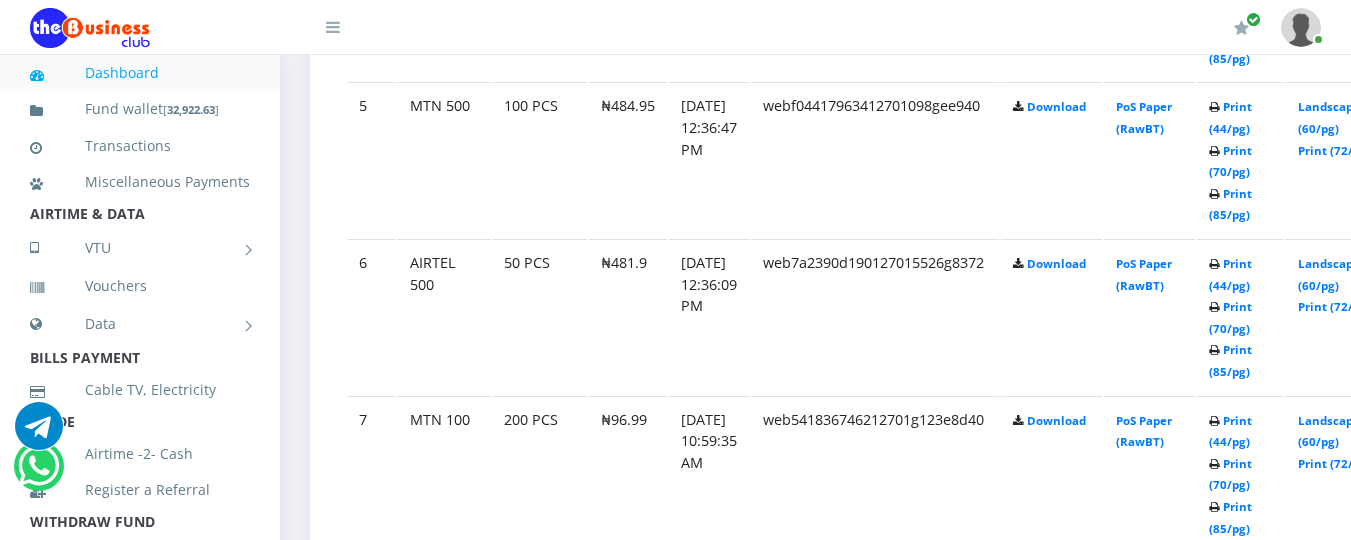 scroll, scrollTop: 1849, scrollLeft: 0, axis: vertical 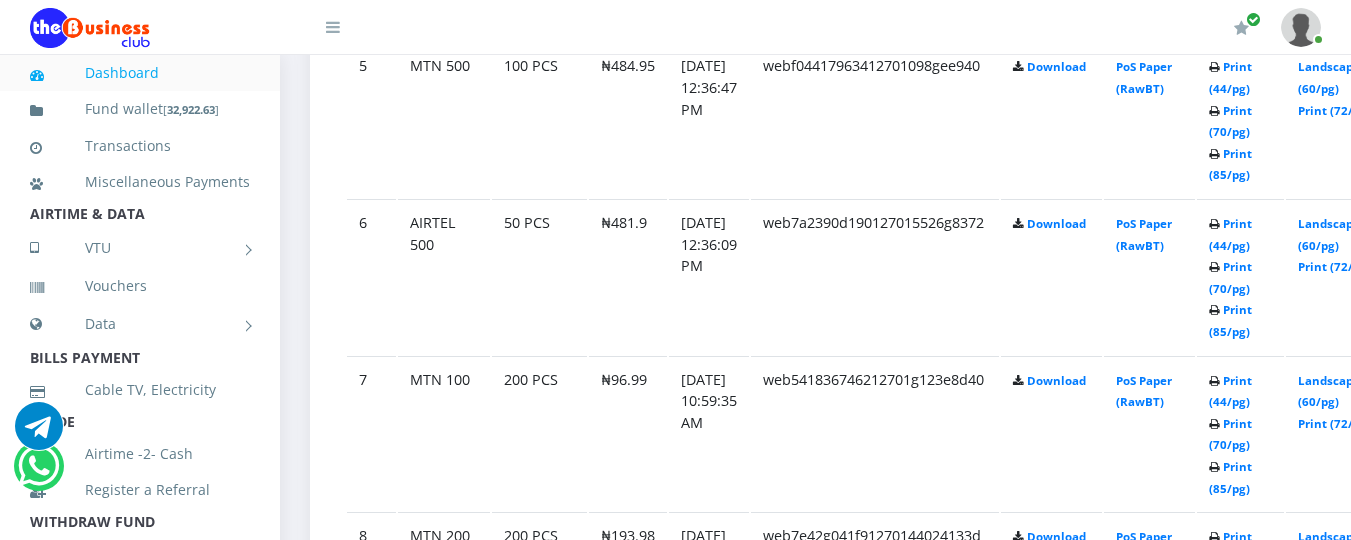 click on "6" at bounding box center [371, -351] 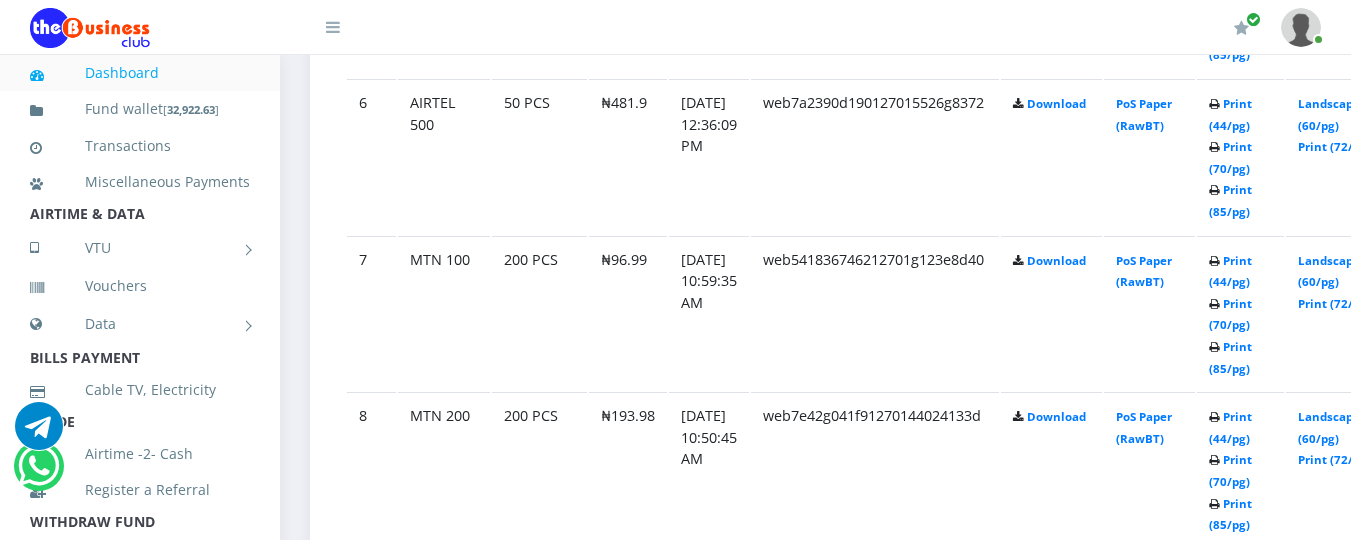 scroll, scrollTop: 2009, scrollLeft: 0, axis: vertical 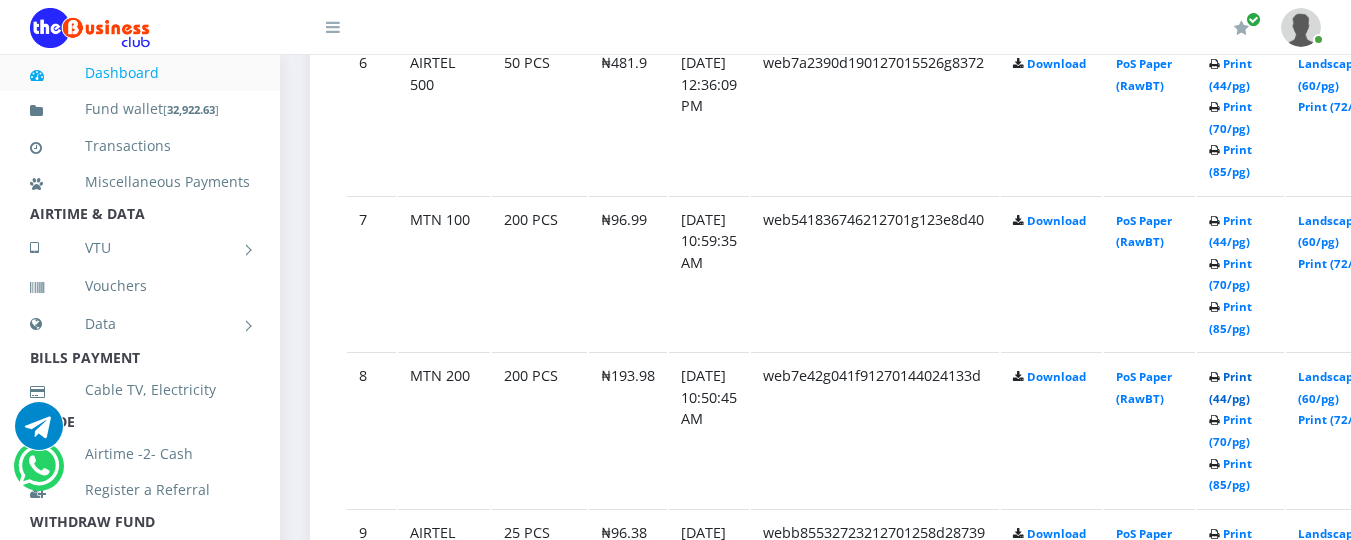 click on "Print (44/pg)" at bounding box center [1230, 387] 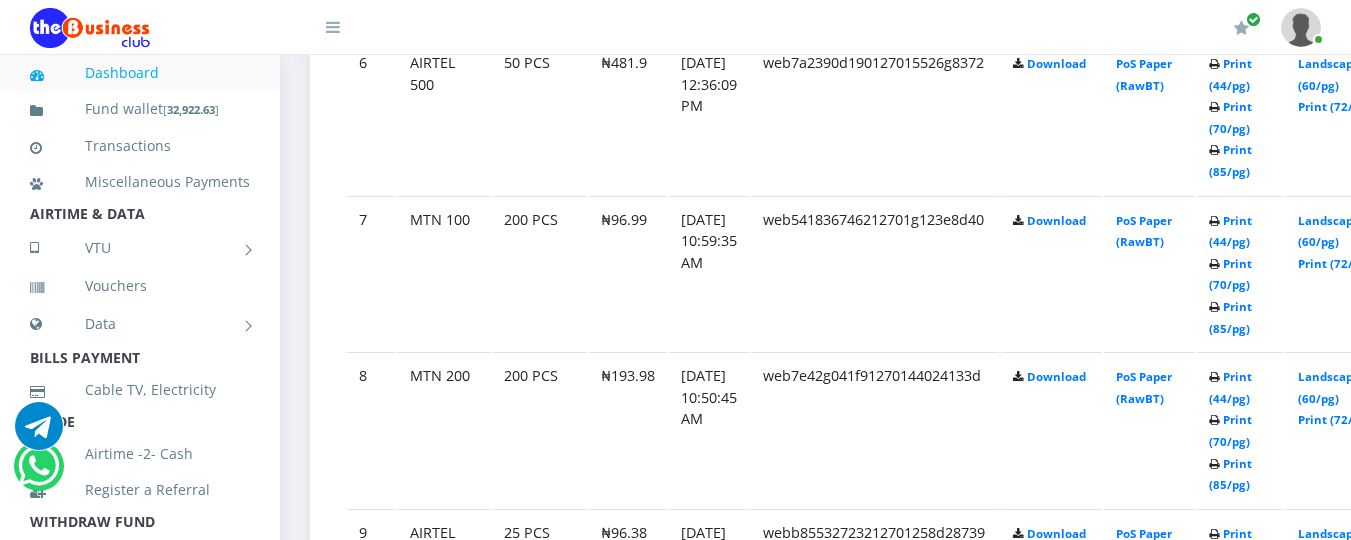 scroll, scrollTop: 0, scrollLeft: 0, axis: both 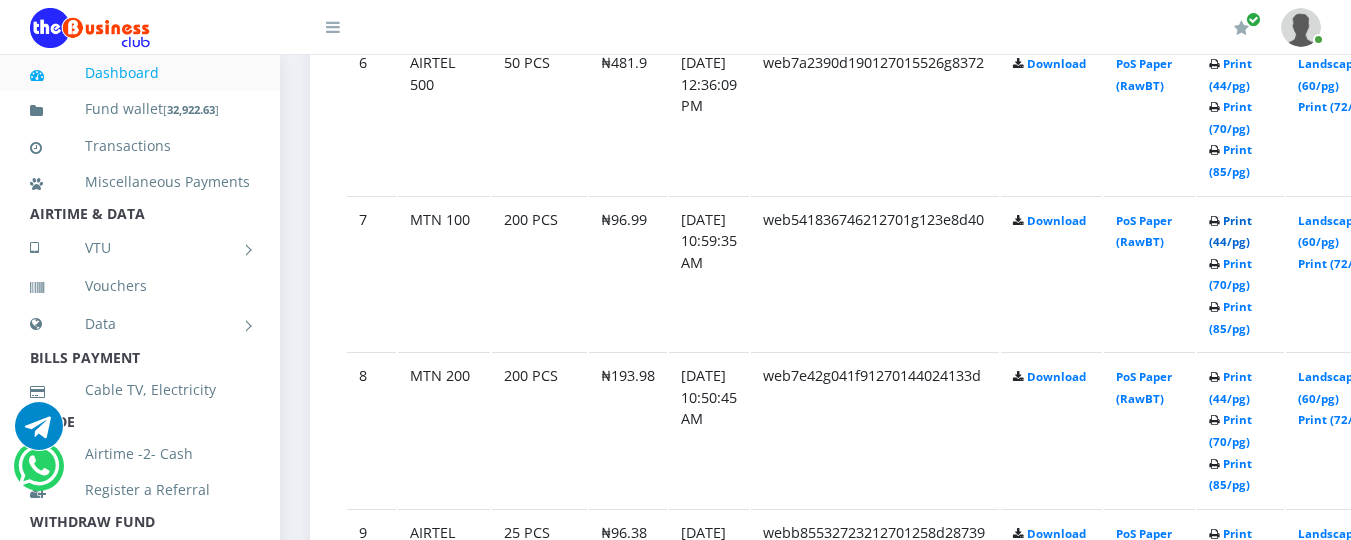 click on "Print (44/pg)" at bounding box center [1230, 231] 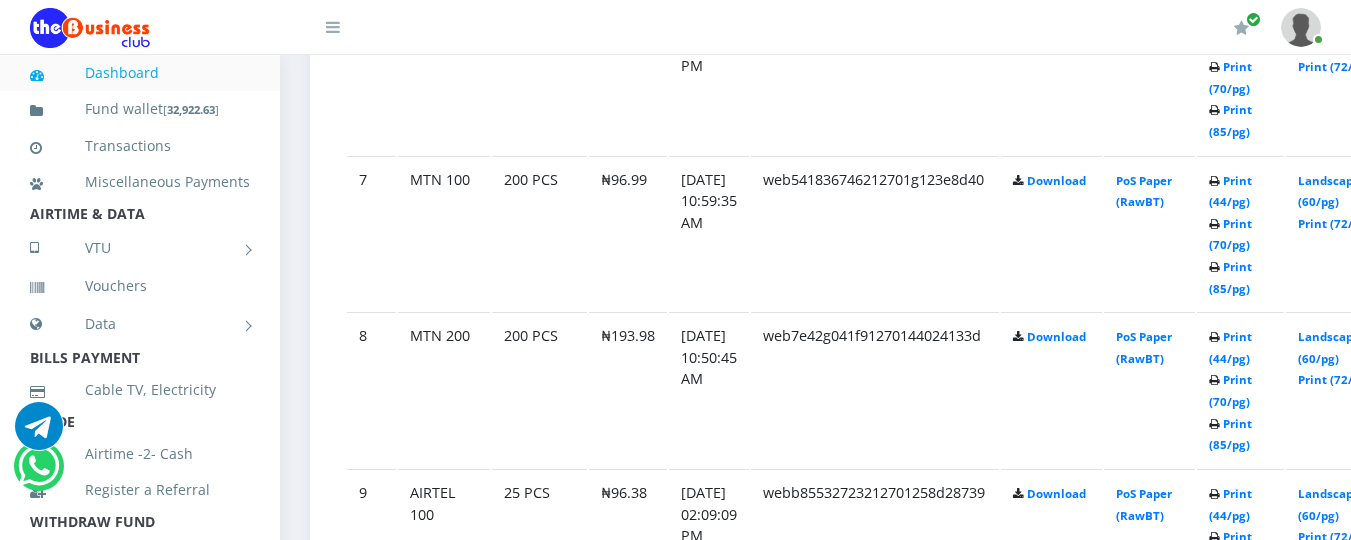 scroll, scrollTop: 2089, scrollLeft: 0, axis: vertical 